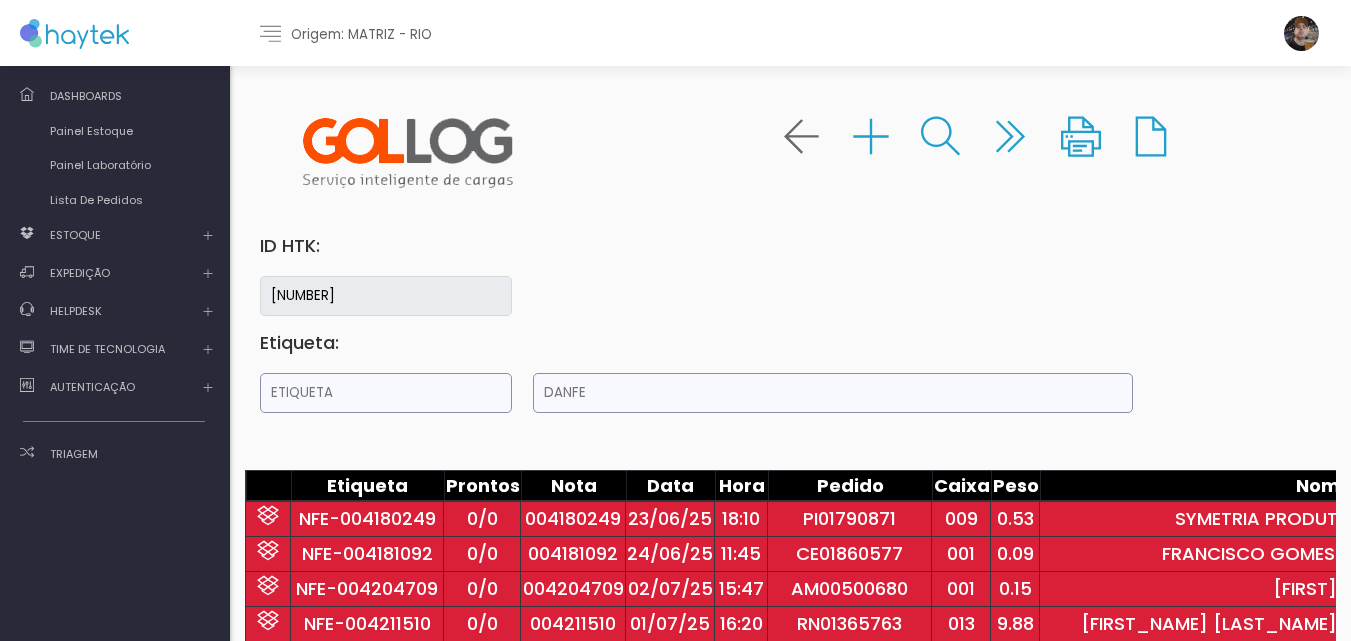 scroll, scrollTop: 138, scrollLeft: 0, axis: vertical 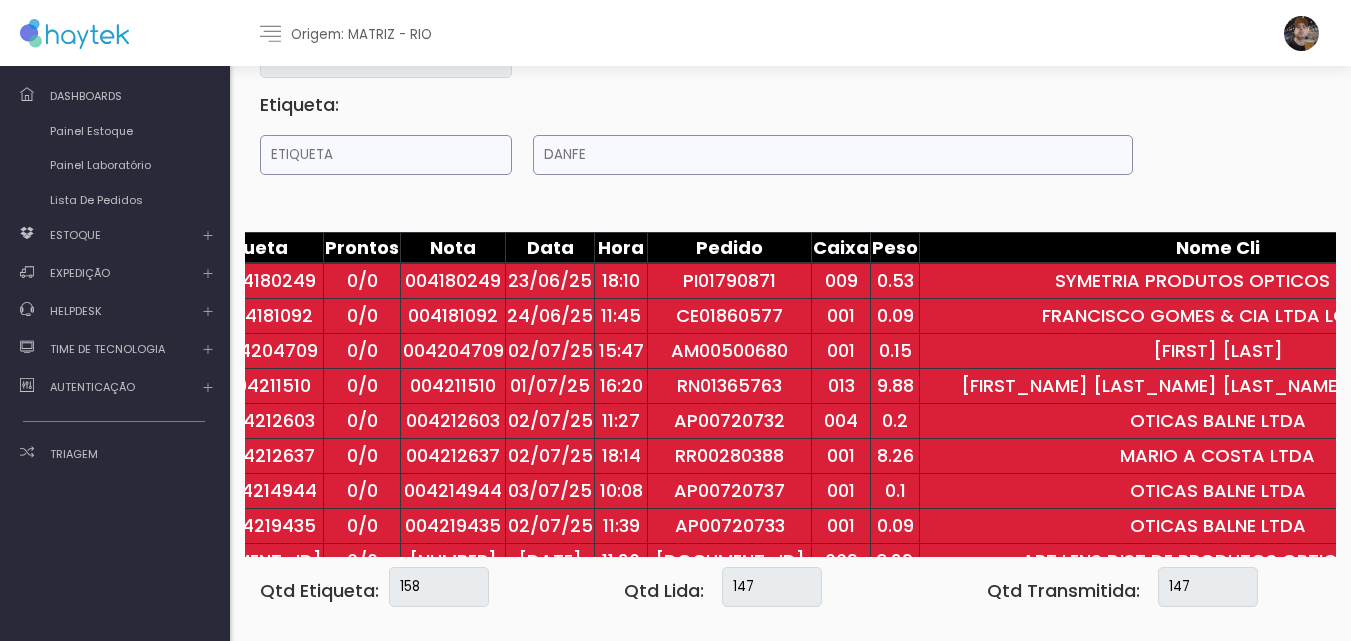 click at bounding box center [386, 155] 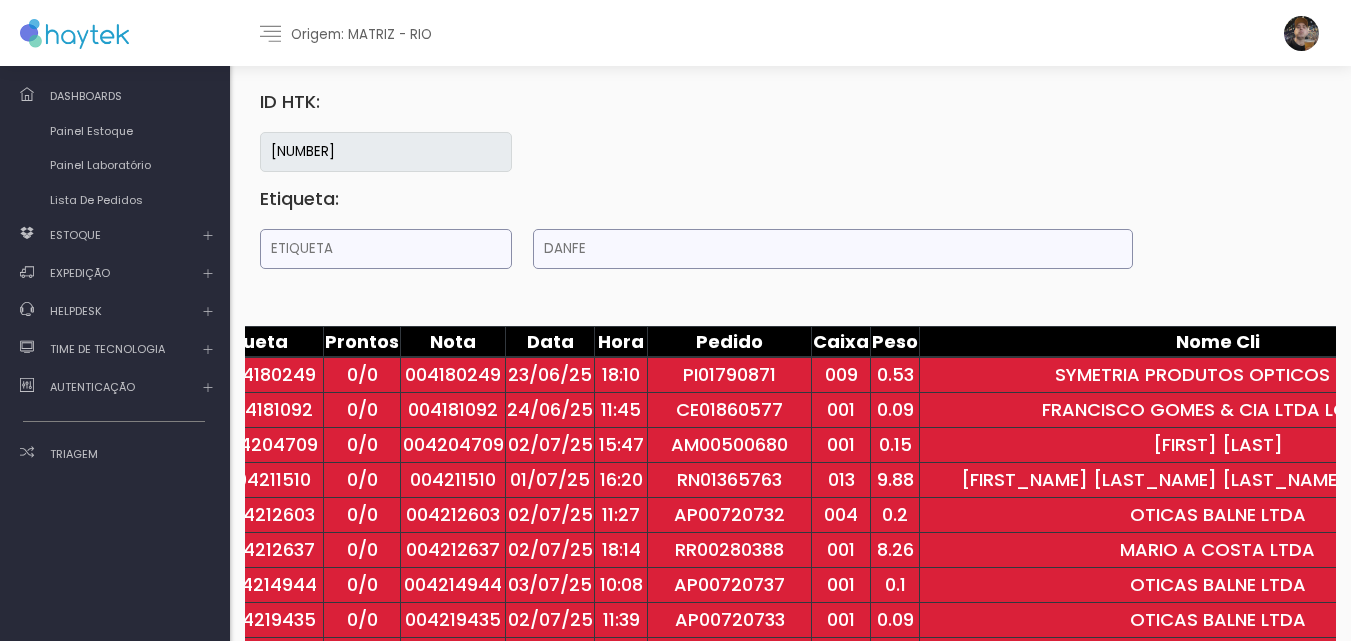 scroll, scrollTop: 138, scrollLeft: 0, axis: vertical 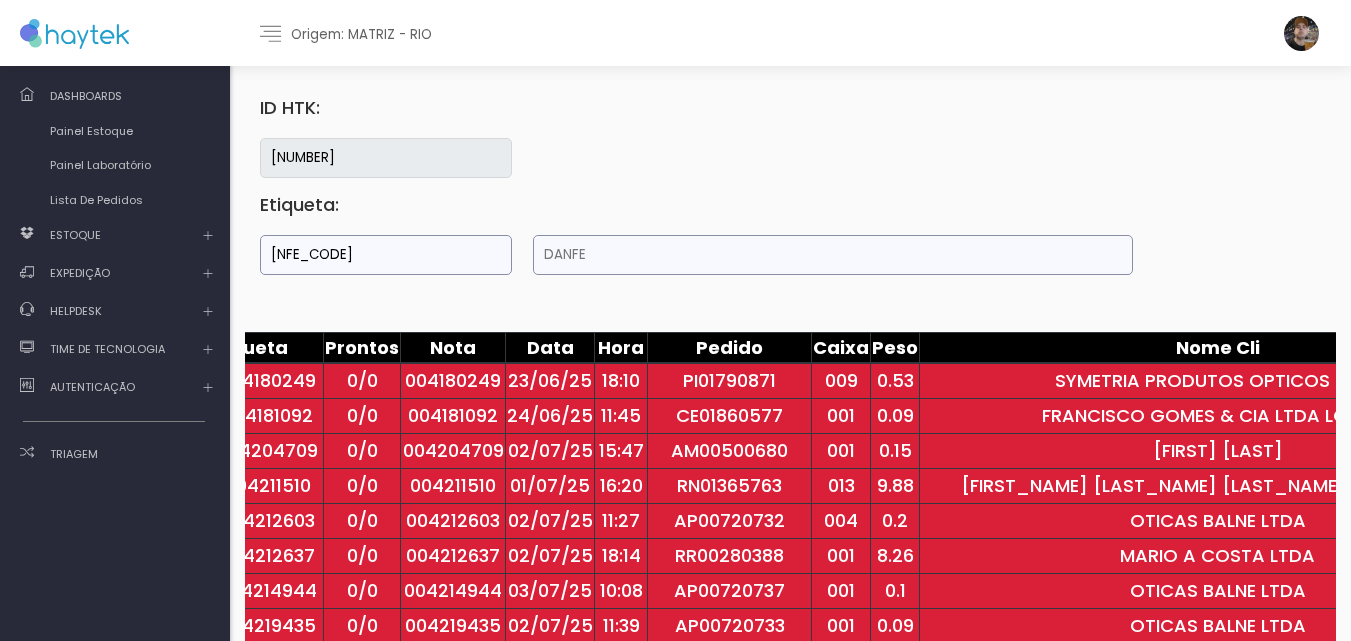 type on "[NFE_CODE]" 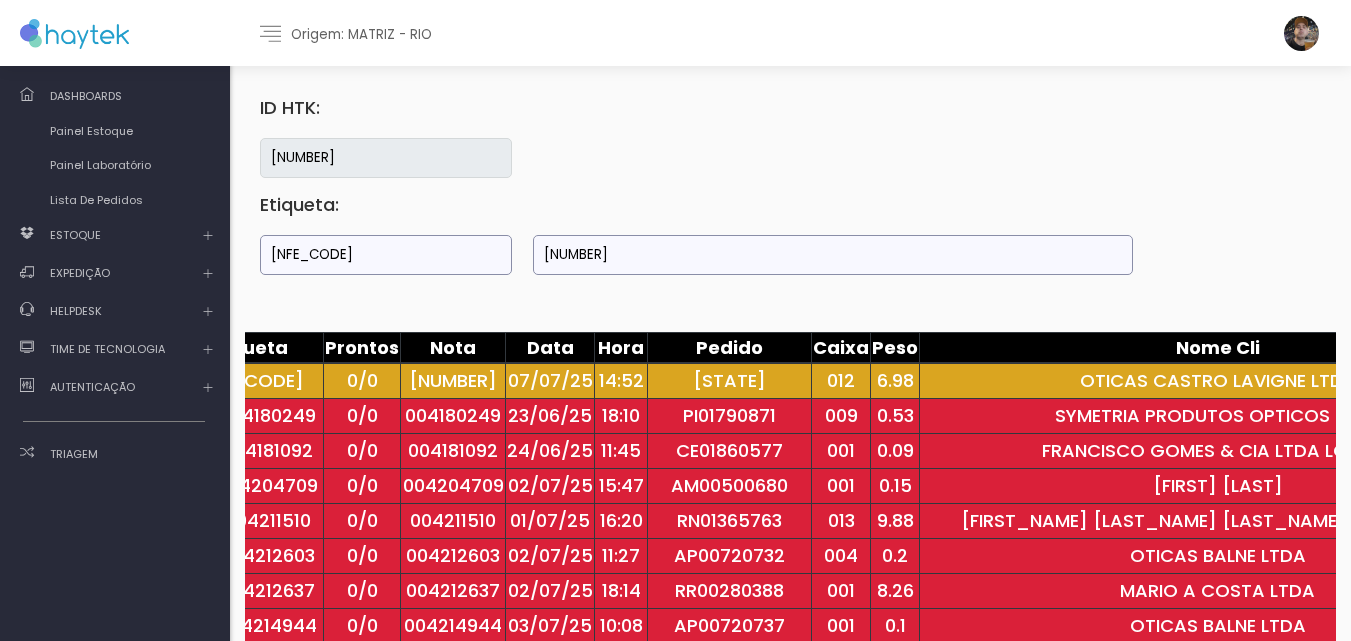 type on "[NUMBER]" 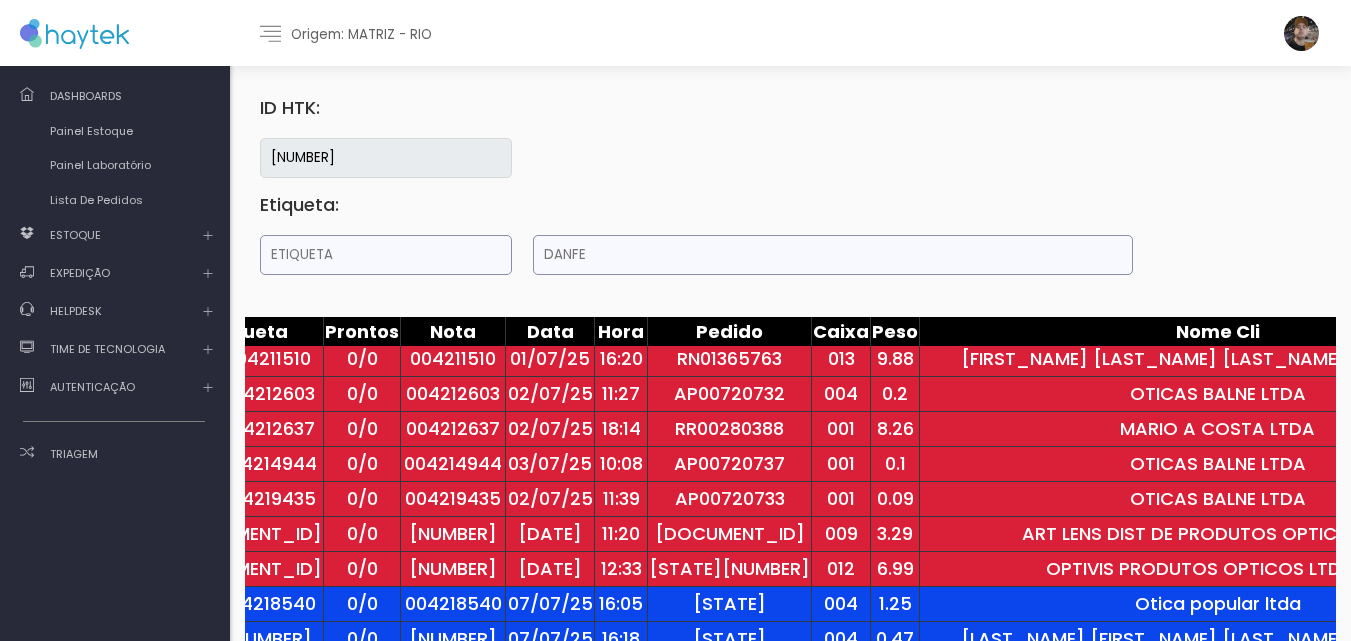 scroll, scrollTop: 200, scrollLeft: 120, axis: both 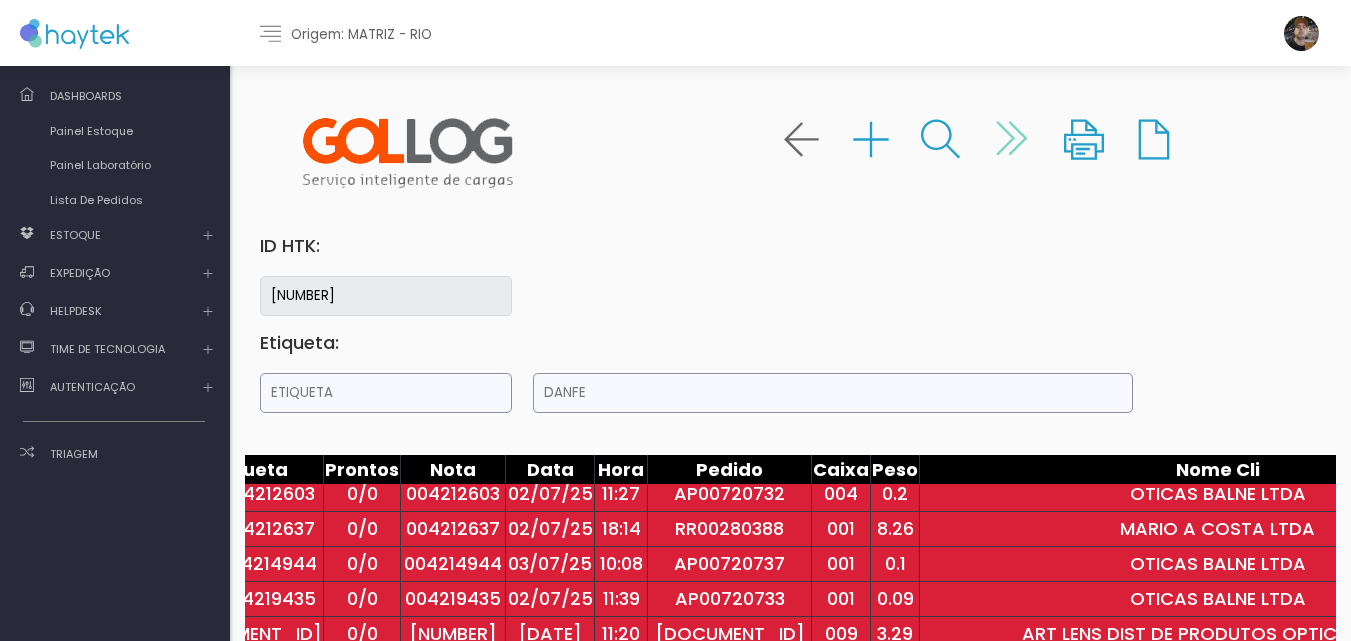 click at bounding box center (1012, 138) 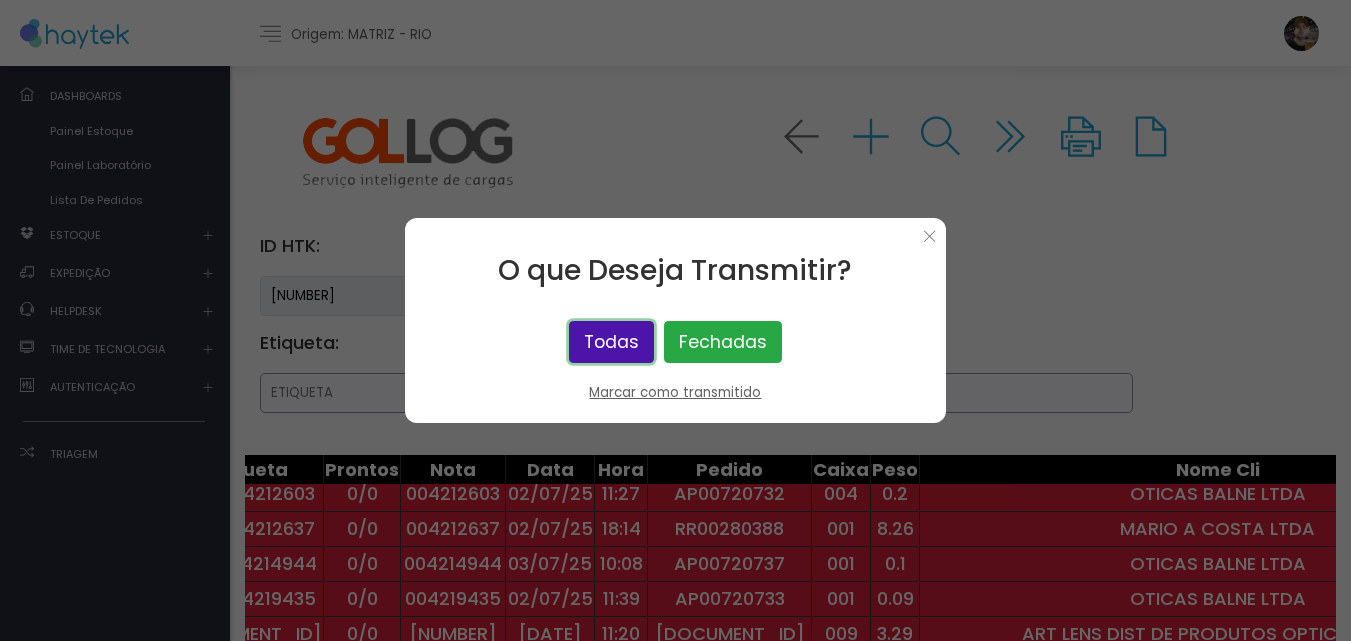 click on "Todas" at bounding box center [611, 342] 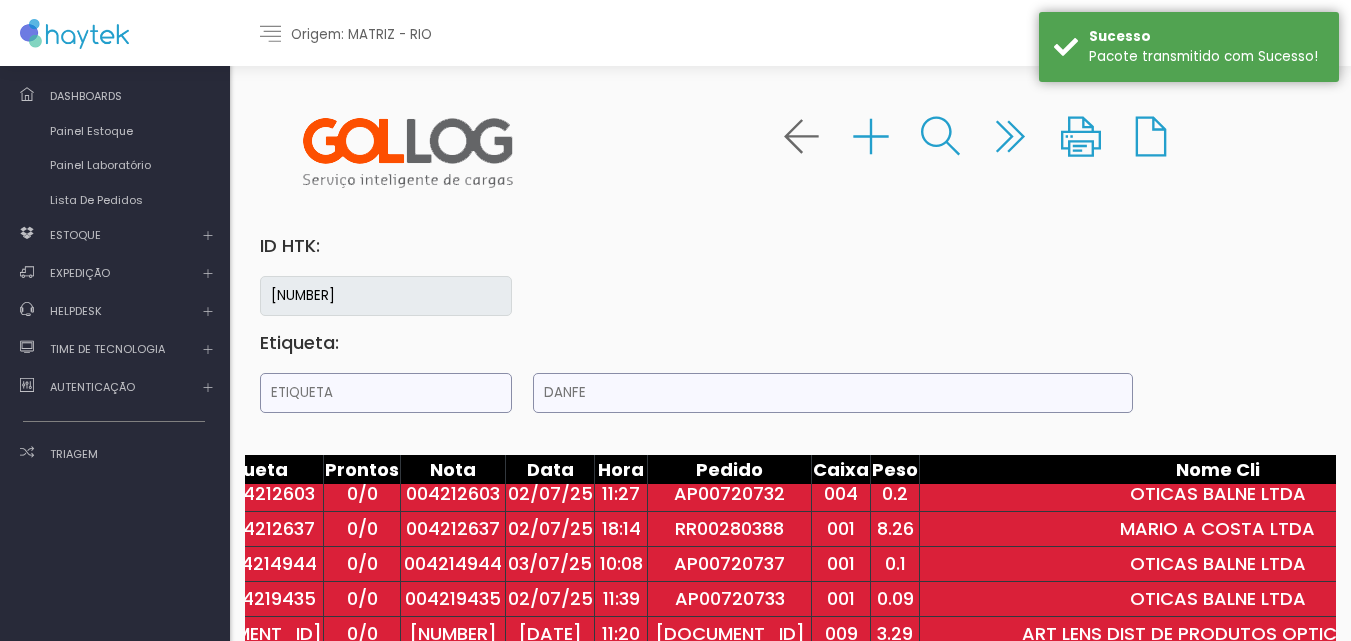 scroll, scrollTop: 267, scrollLeft: 120, axis: both 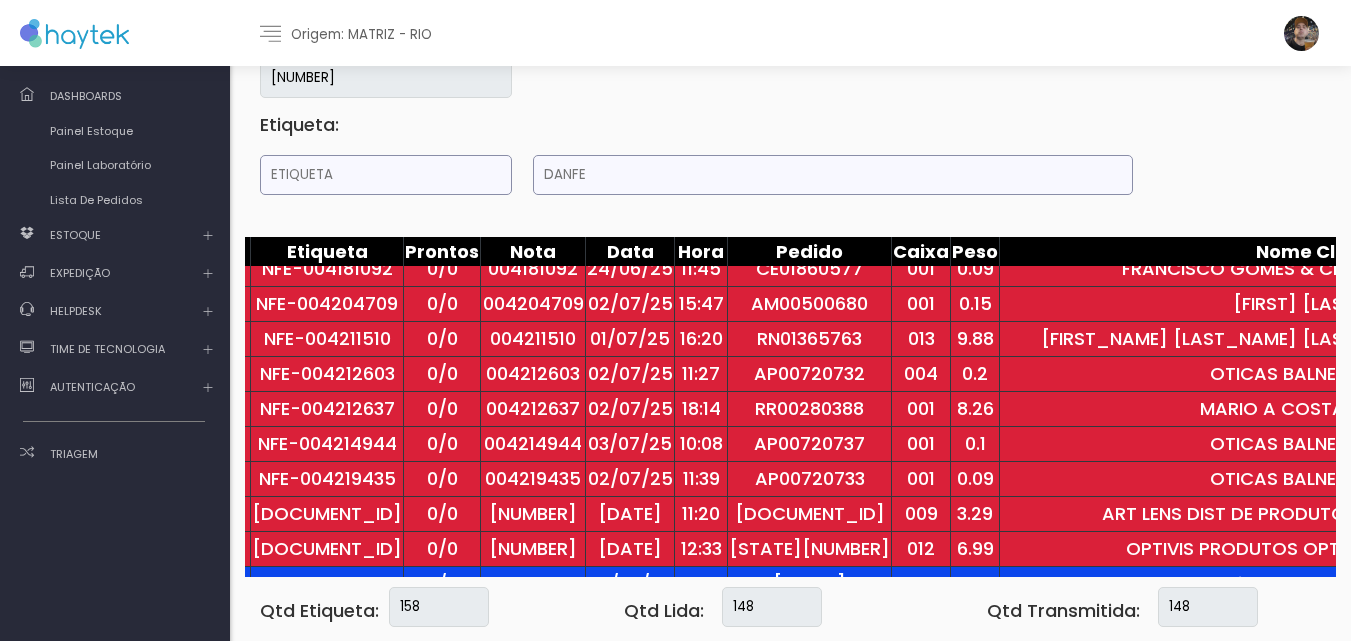 click on "ID HTK: [ID_NUMBER] Etiqueta:  item Etiqueta Prontos Nota Data Hora Pedido Caixa Peso Nome Cli Endereco Compl Bairro Municipio UF Codcli Nomtra Transp Compri Largura Altura Cep Tel Aerori Aerdes CTE Numcol AWB cepok rec segue 1 [NFE_CODE] 0/0 [NFE_CODE] 23/06/25 18:10 [STATE] 009 0.53 [COMPANY_NAME] [STREET_NAME], [NUMBER] SALA 101 [NEIGHBORHOOD] [CITY] [STATE] [STATE][POSTAL_CODE] [COMPANY_NAME] 000030 51 29 11 64000120 [PHONE] [PHONE] [PHONE] 2454541 SIM 2 [NFE_CODE] 0/0 [NFE_CODE] 24/06/25 11:45 [STATE] 001 0.09 [COMPANY_NAME] [STREET_NAME], [NUMBER]A [NEIGHBORHOOD] [CITY] [STATE] [STATE][POSTAL_CODE] [COMPANY_NAME] 000030 16 12 11 63041130 [PHONE] [PHONE] [PHONE] 2455101 SIM 3 [NFE_CODE] 0/0 [NFE_CODE] 02/07/25 15:47 [STATE] 001 0.15 [COMPANY_NAME] [STREET_NAME], [NUMBER] [NEIGHBORHOOD] [CITY] [STATE] [STATE][POSTAL_CODE] [COMPANY_NAME] 000030 16 12 11 69010220 [PHONE] [PHONE] 2469538 SIM 4 [NFE_CODE] 0/0 [NFE_CODE] 01/07/25 16:20 [STATE] 013 9.88 [CITY] [STATE] 5" at bounding box center [790, 254] 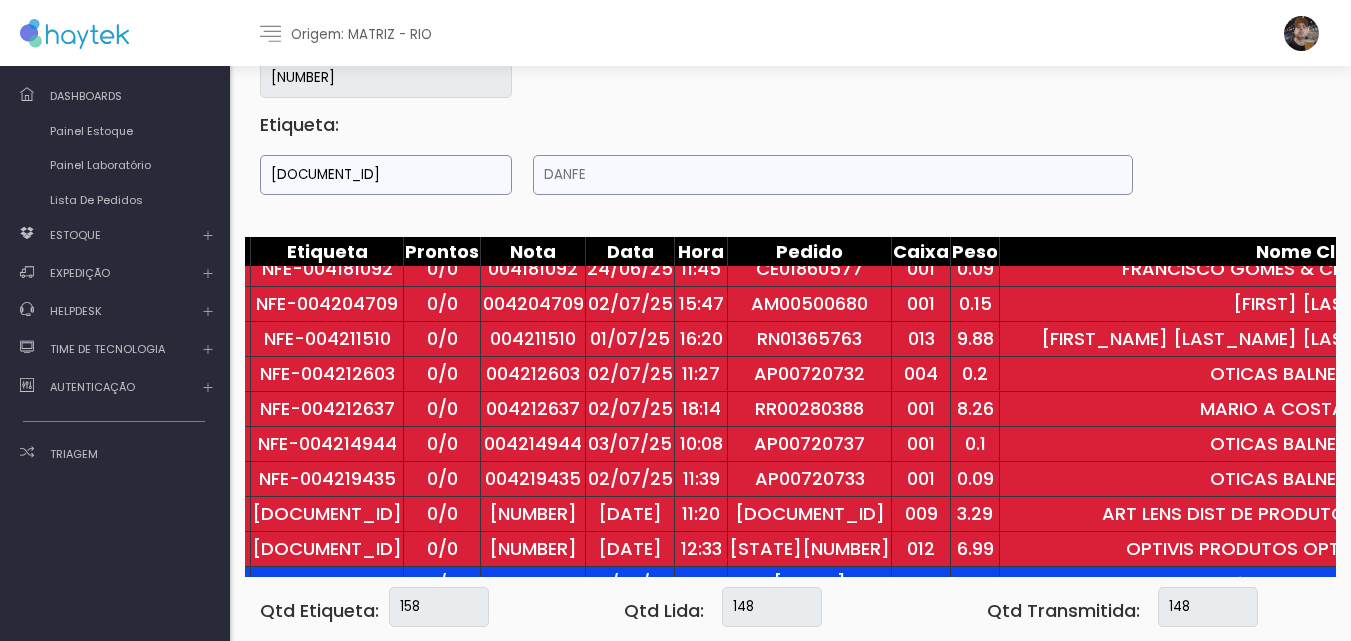 type on "[DOCUMENT_ID]" 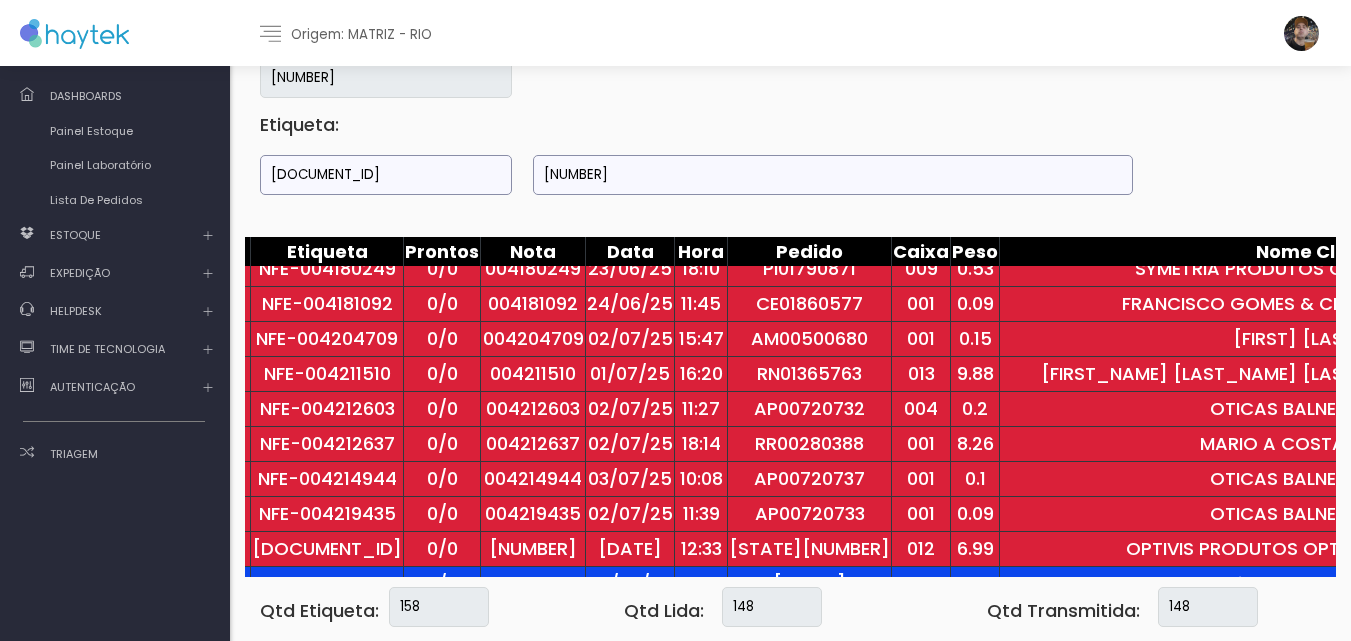type on "[NUMBER]" 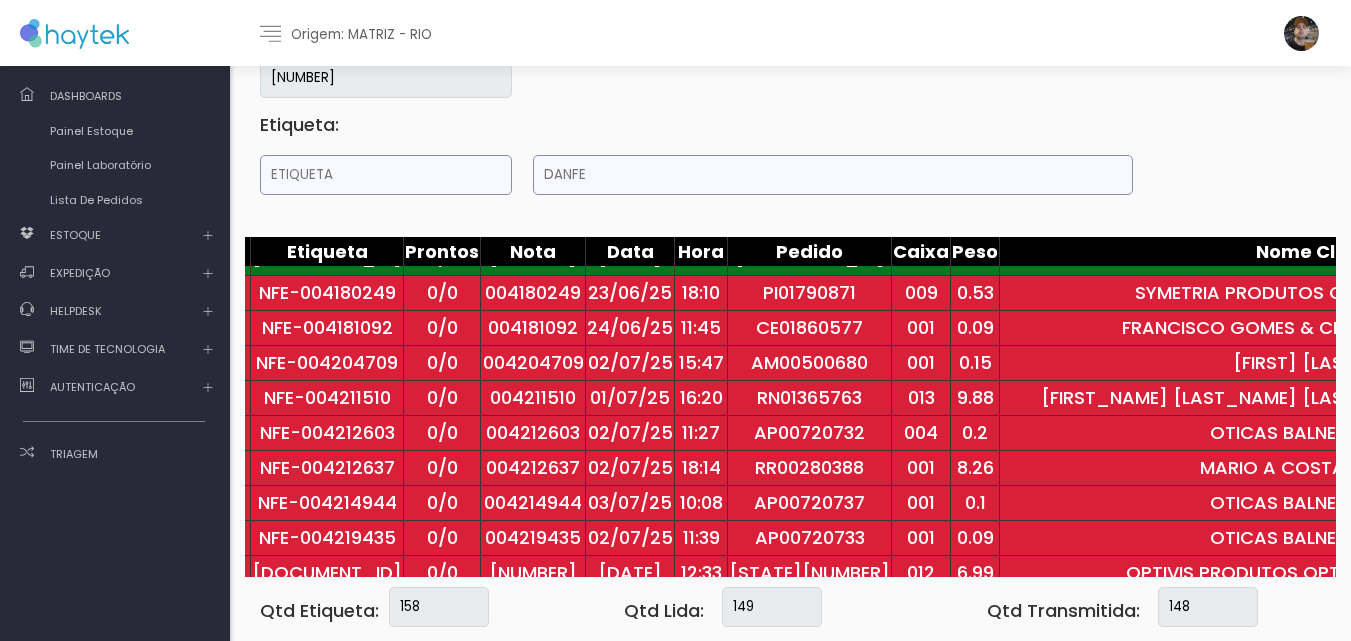 scroll, scrollTop: 0, scrollLeft: 40, axis: horizontal 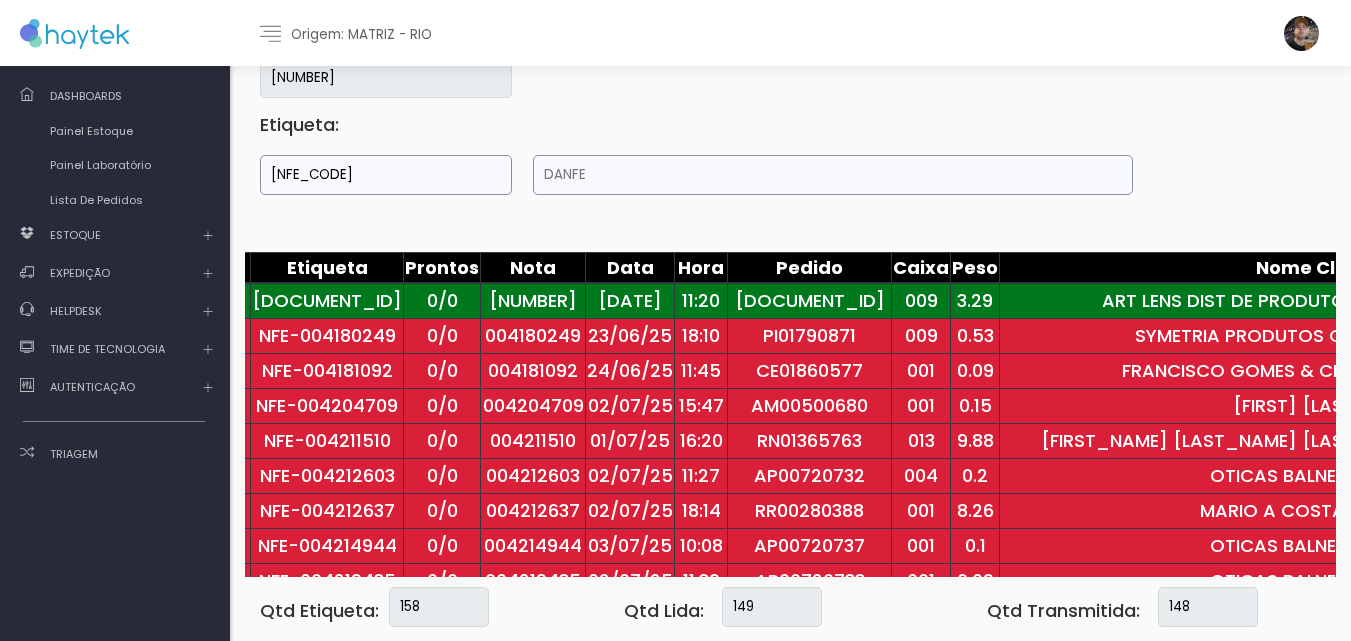 type on "[DOCUMENT_ID]" 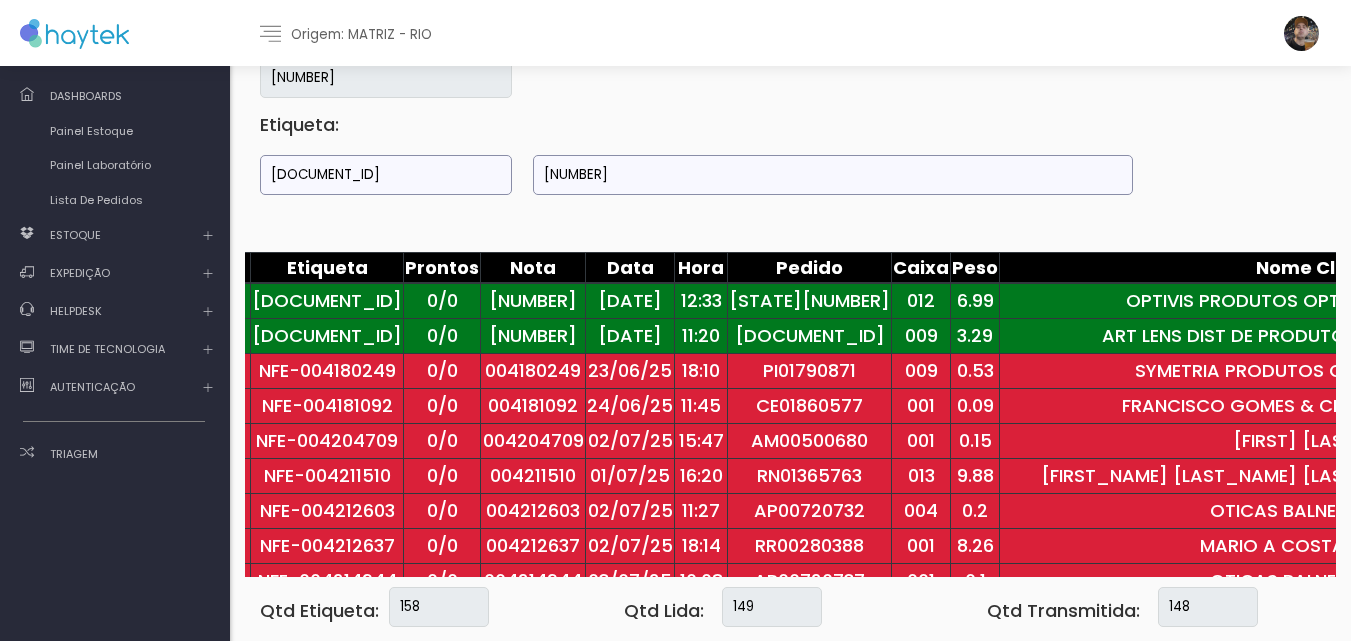 type on "[NUMBER]" 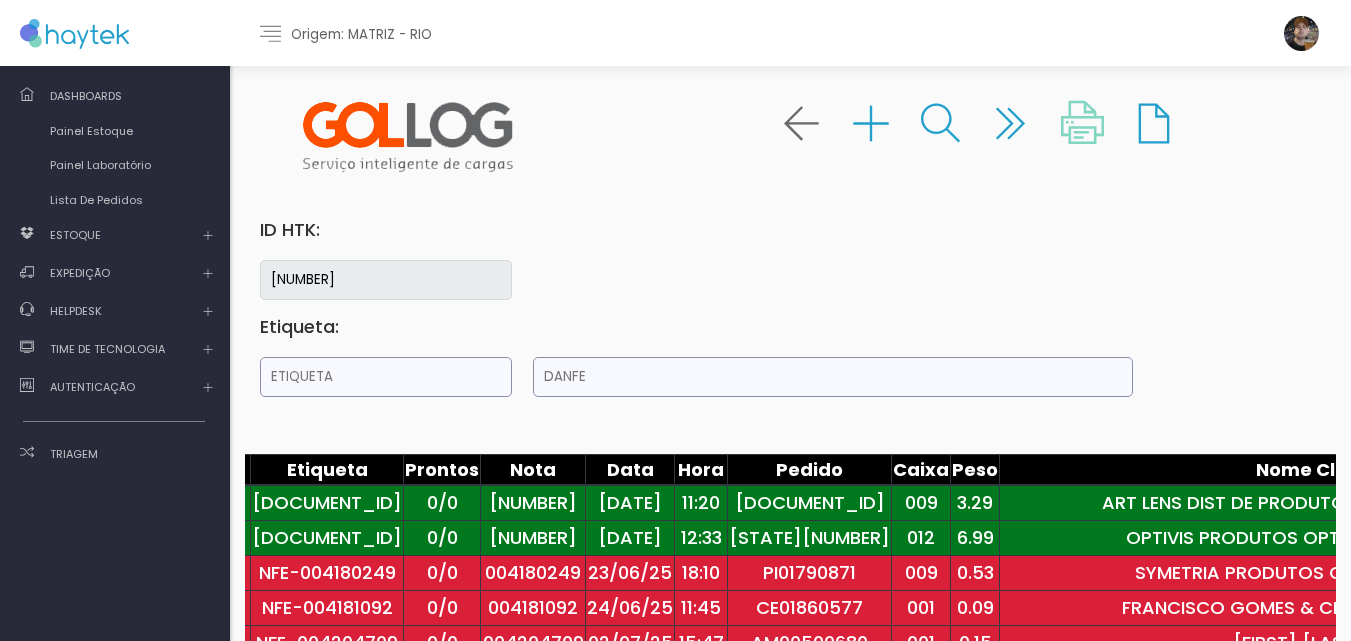 scroll, scrollTop: 0, scrollLeft: 0, axis: both 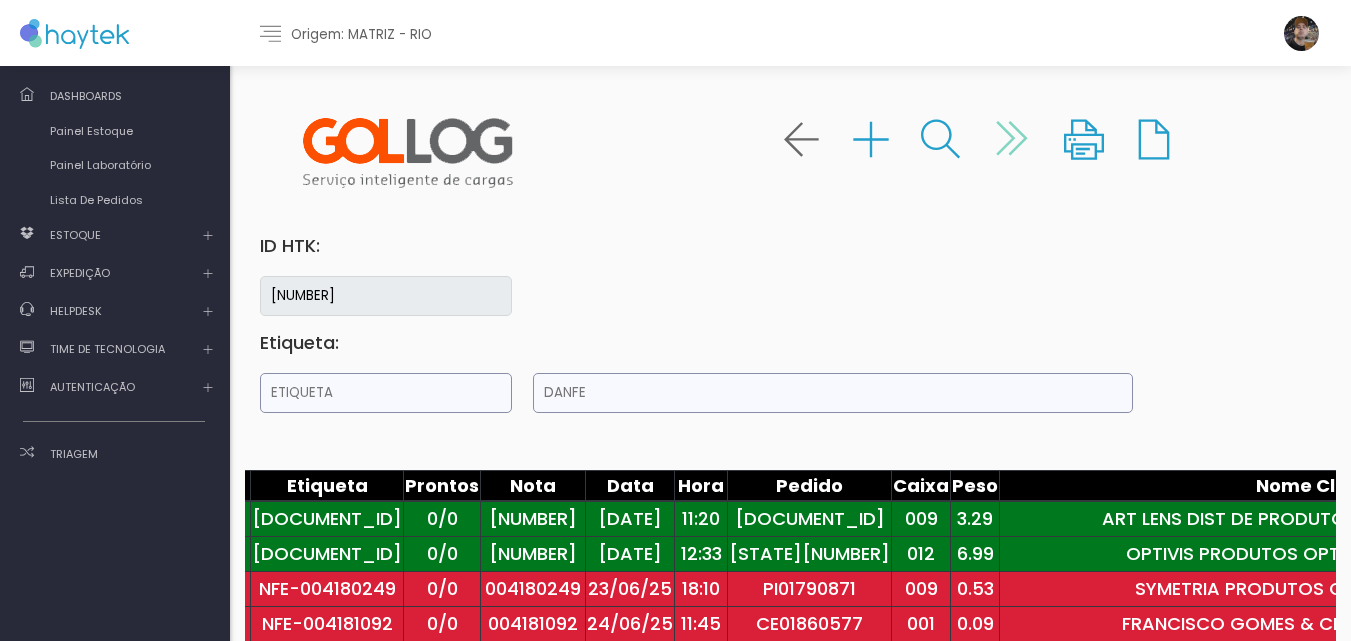 click at bounding box center [1012, 138] 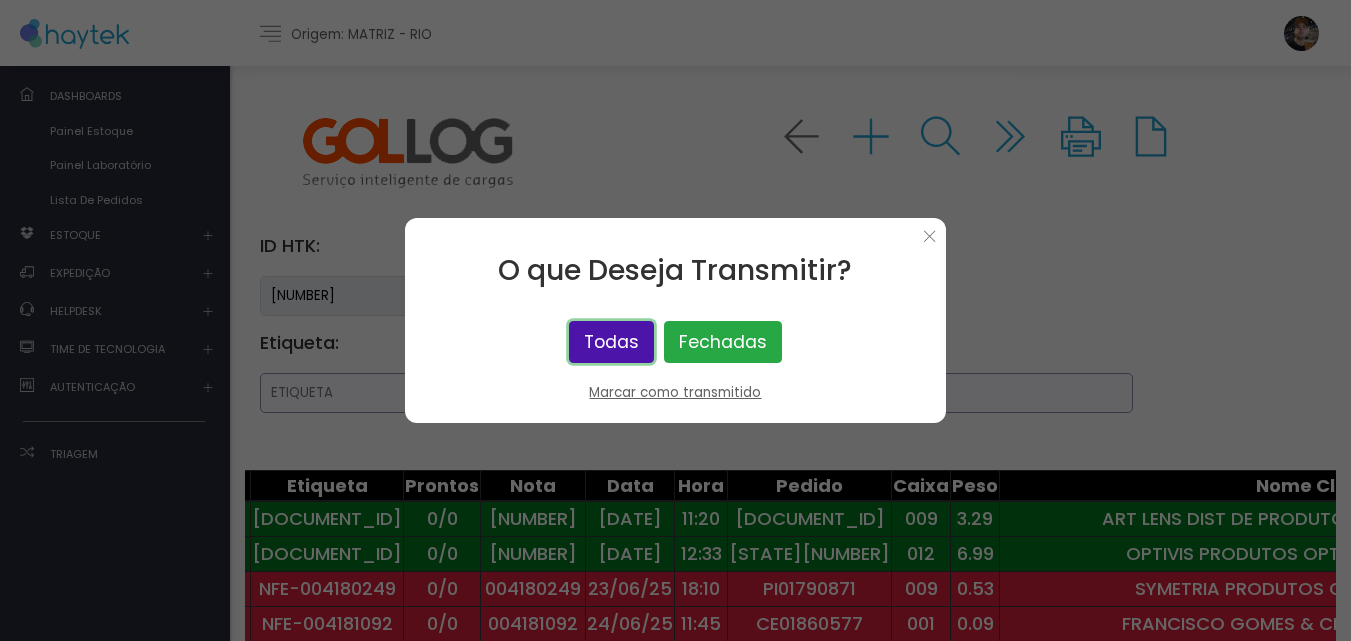 click on "Todas" at bounding box center [611, 342] 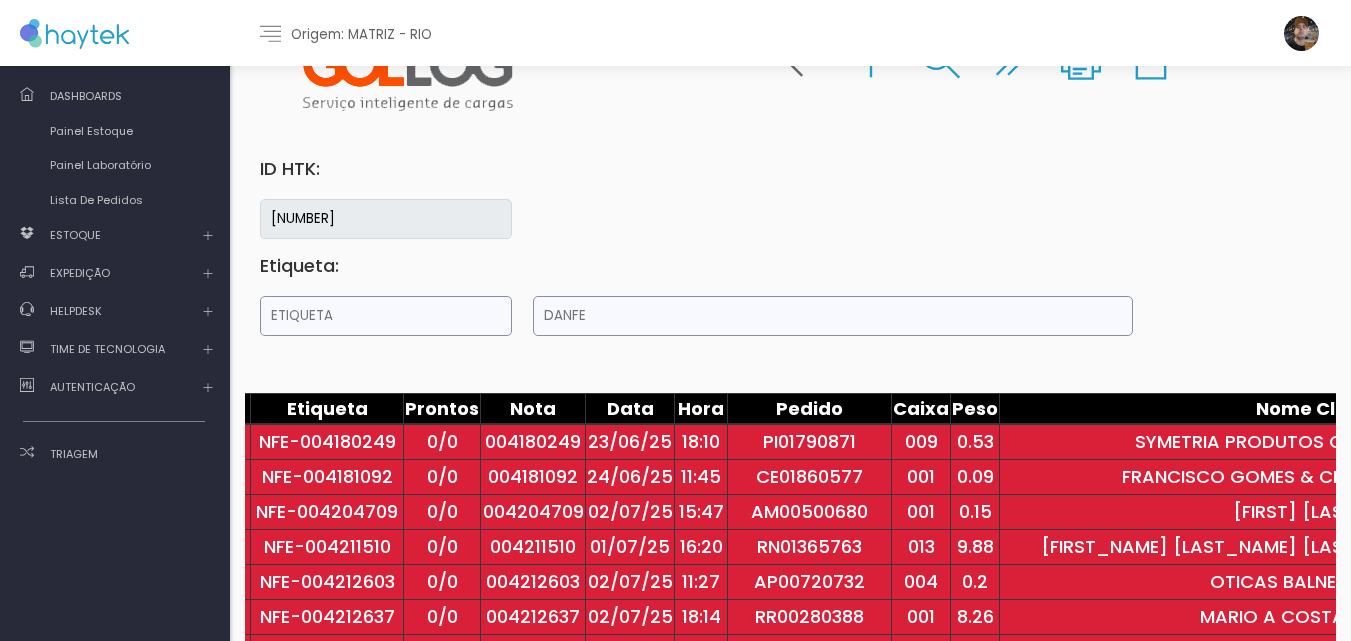 scroll, scrollTop: 218, scrollLeft: 0, axis: vertical 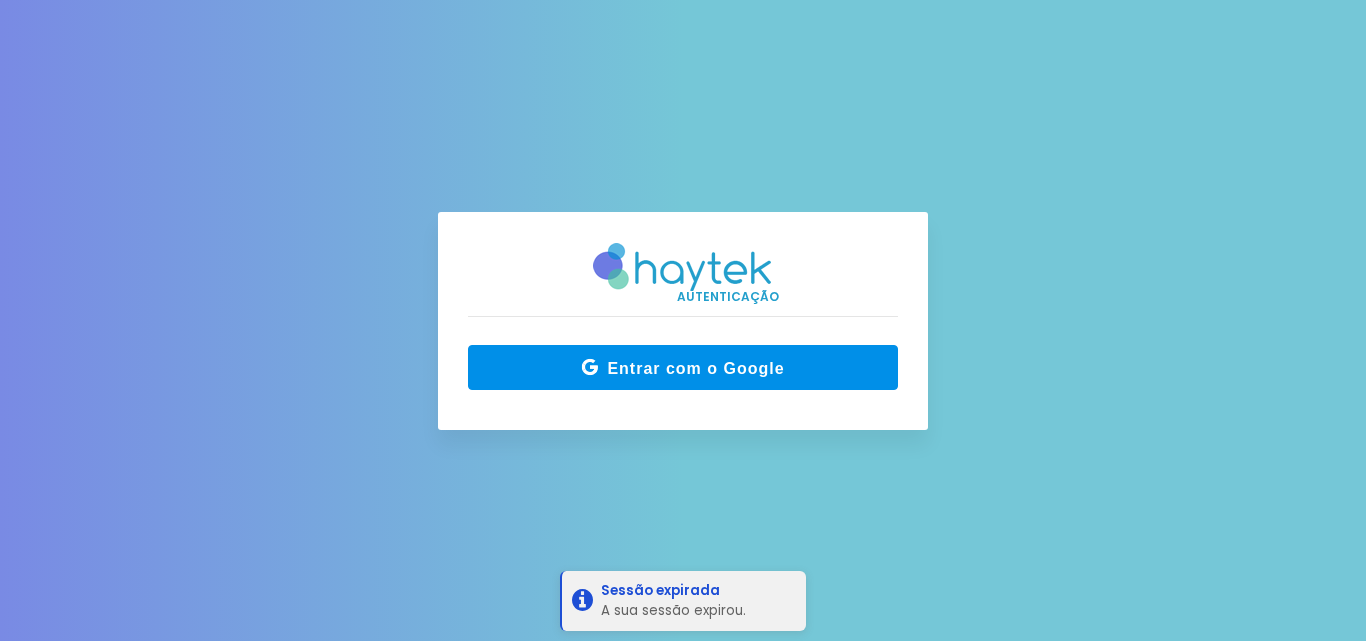 click on "Entrar com o Google" at bounding box center [691, 368] 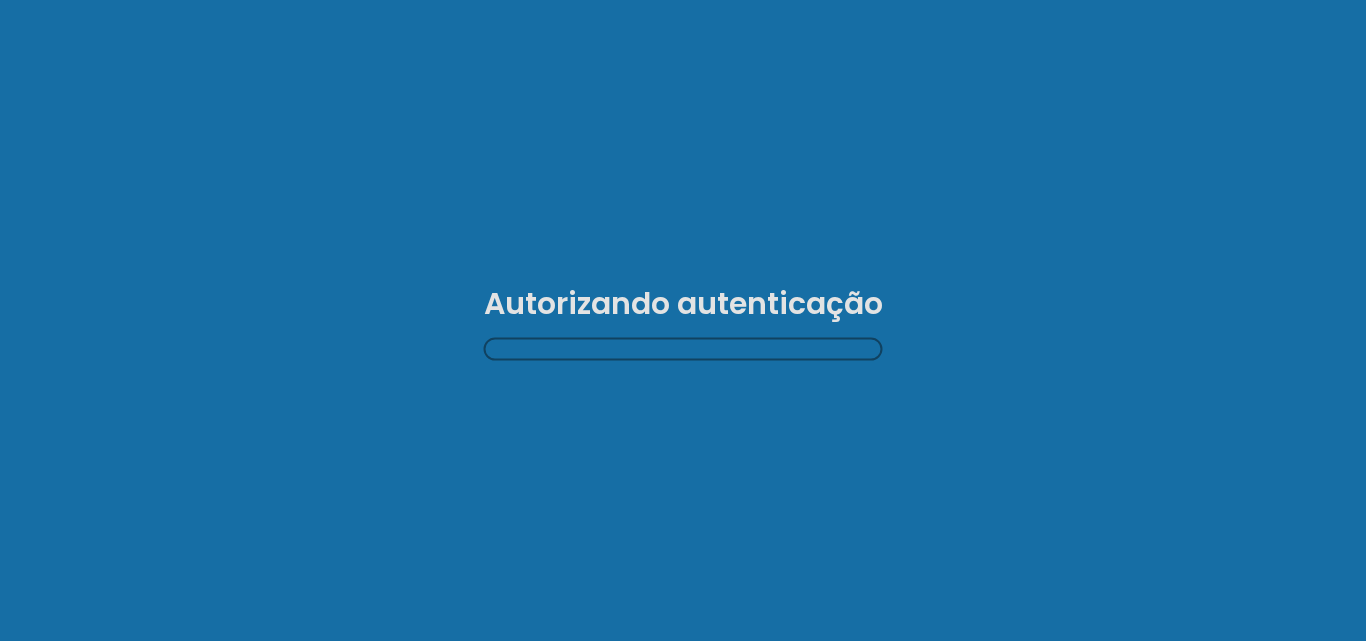 scroll, scrollTop: 0, scrollLeft: 0, axis: both 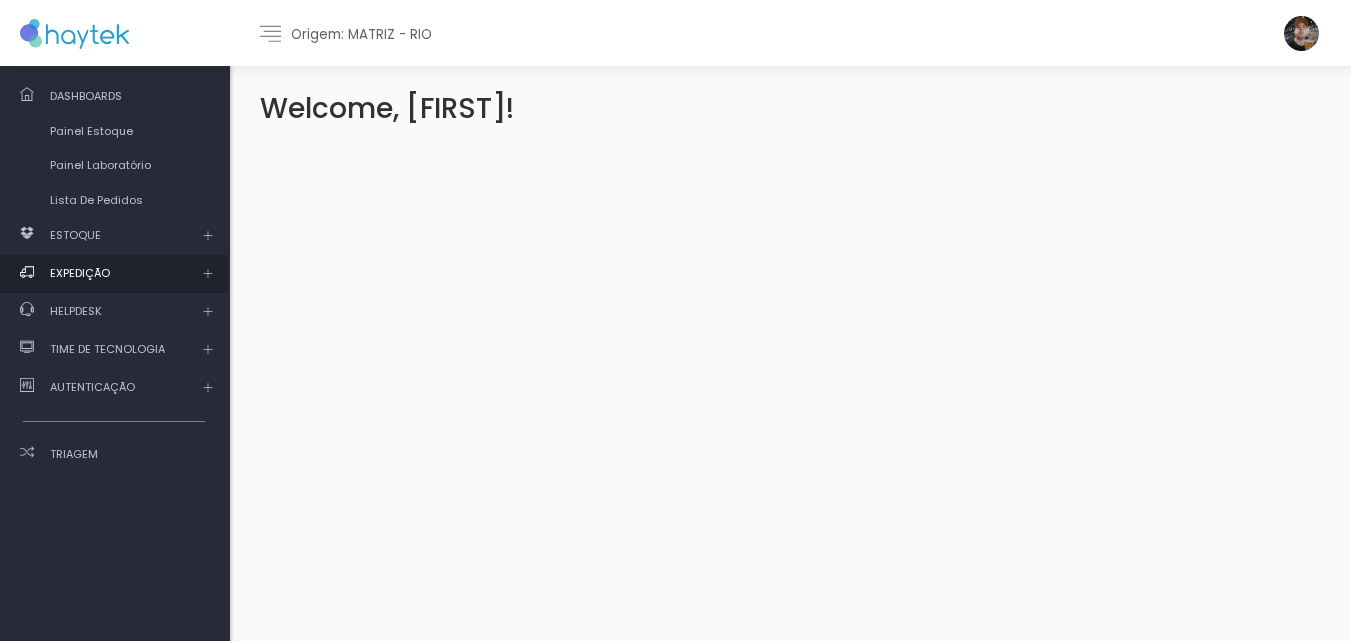 click at bounding box center (116, 236) 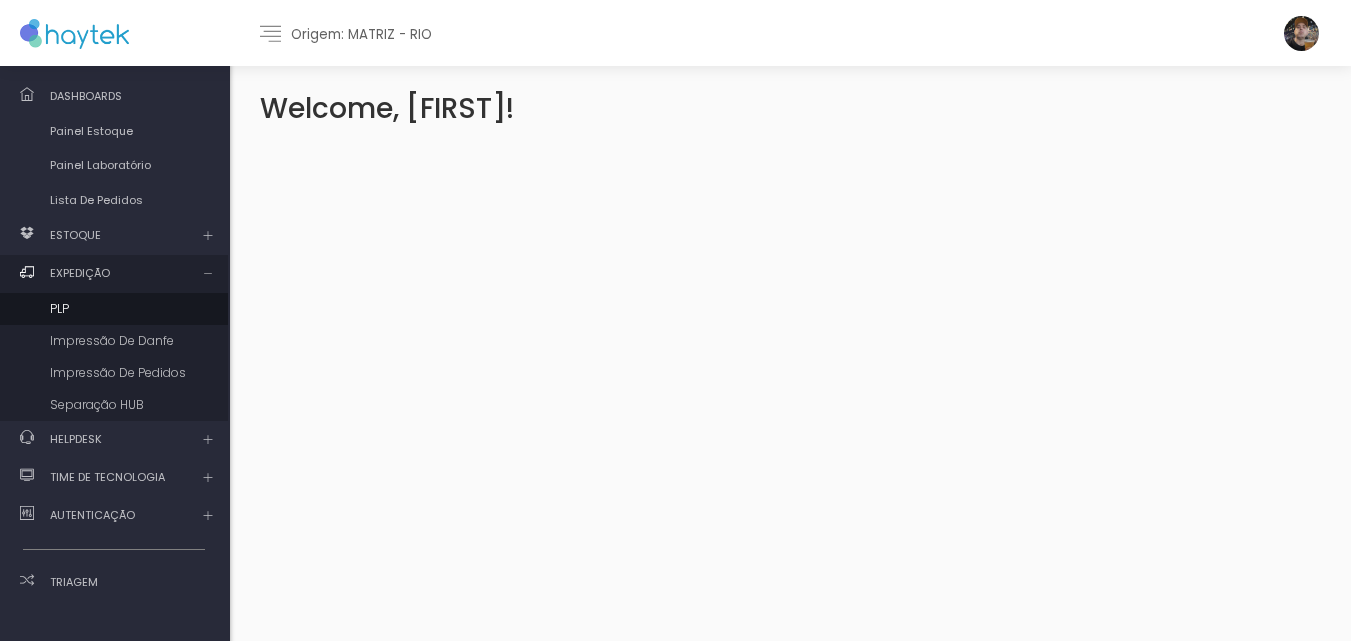 click on "PLP" at bounding box center (114, 309) 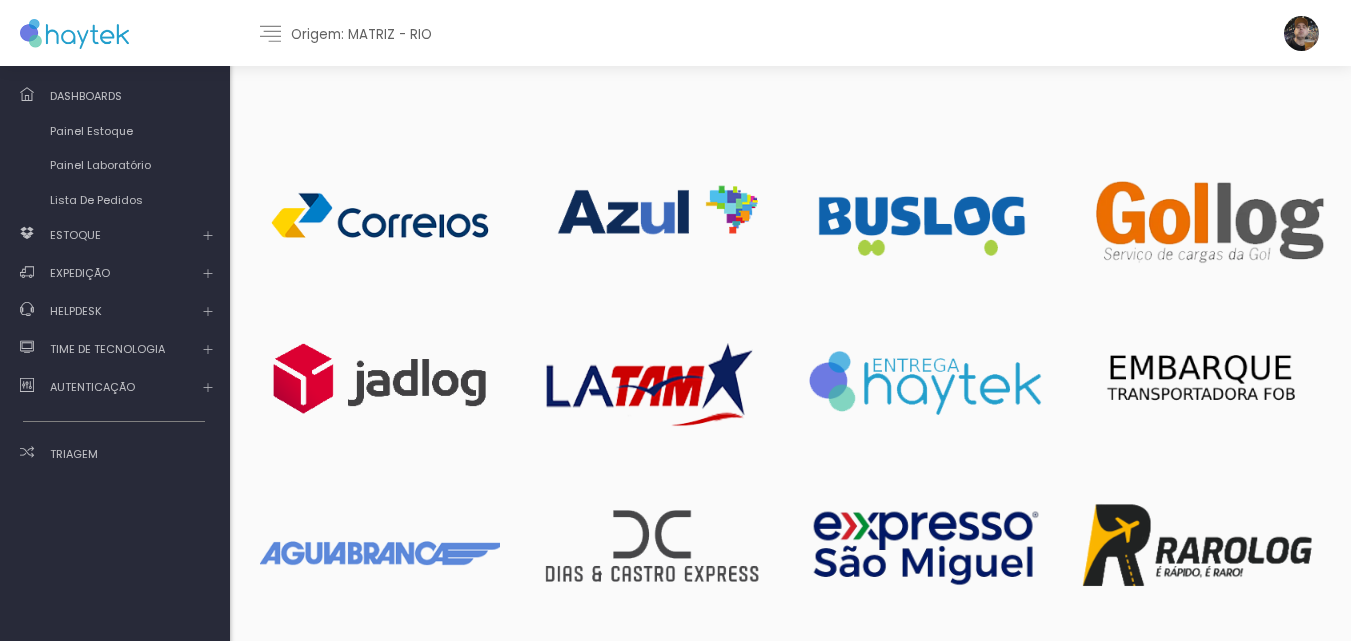 click at bounding box center [380, 216] 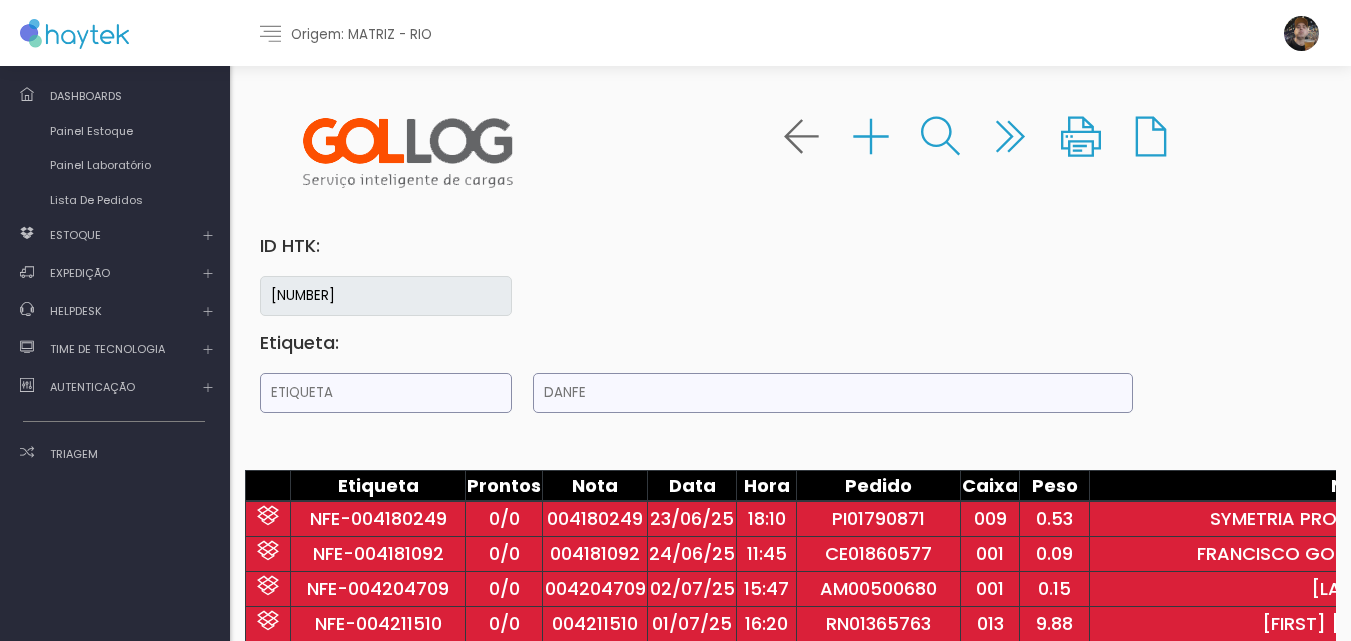 click at bounding box center (386, 393) 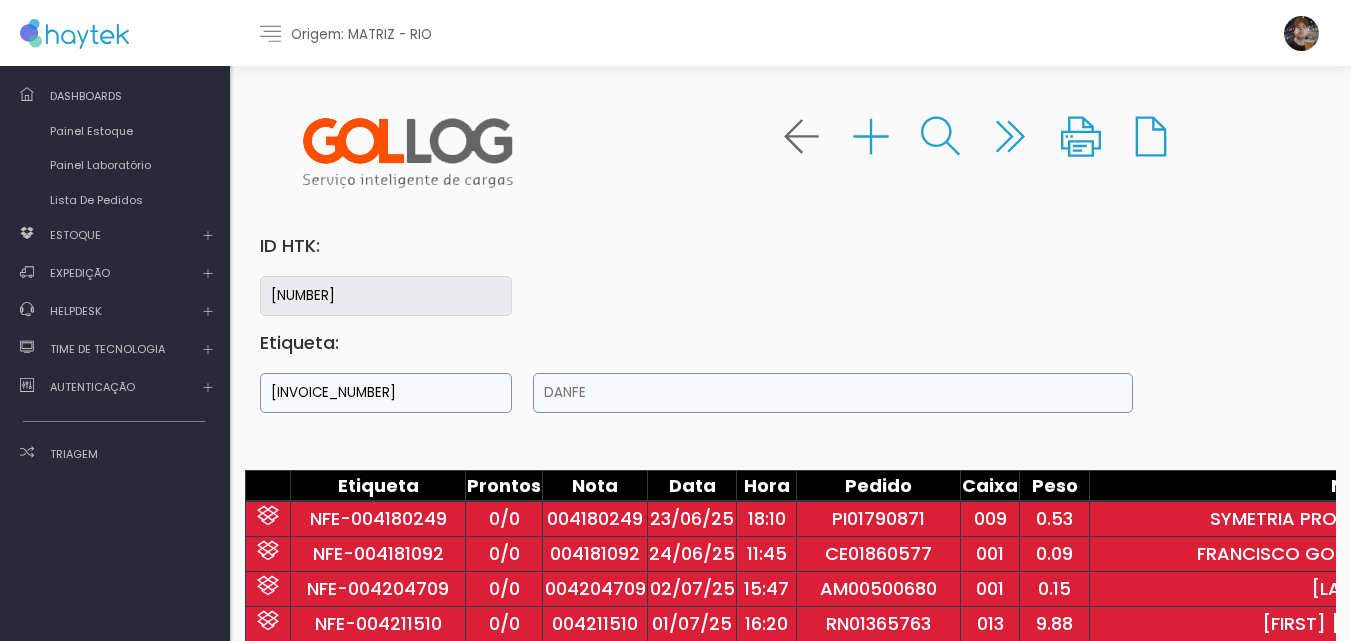 type on "[INVOICE_NUMBER]" 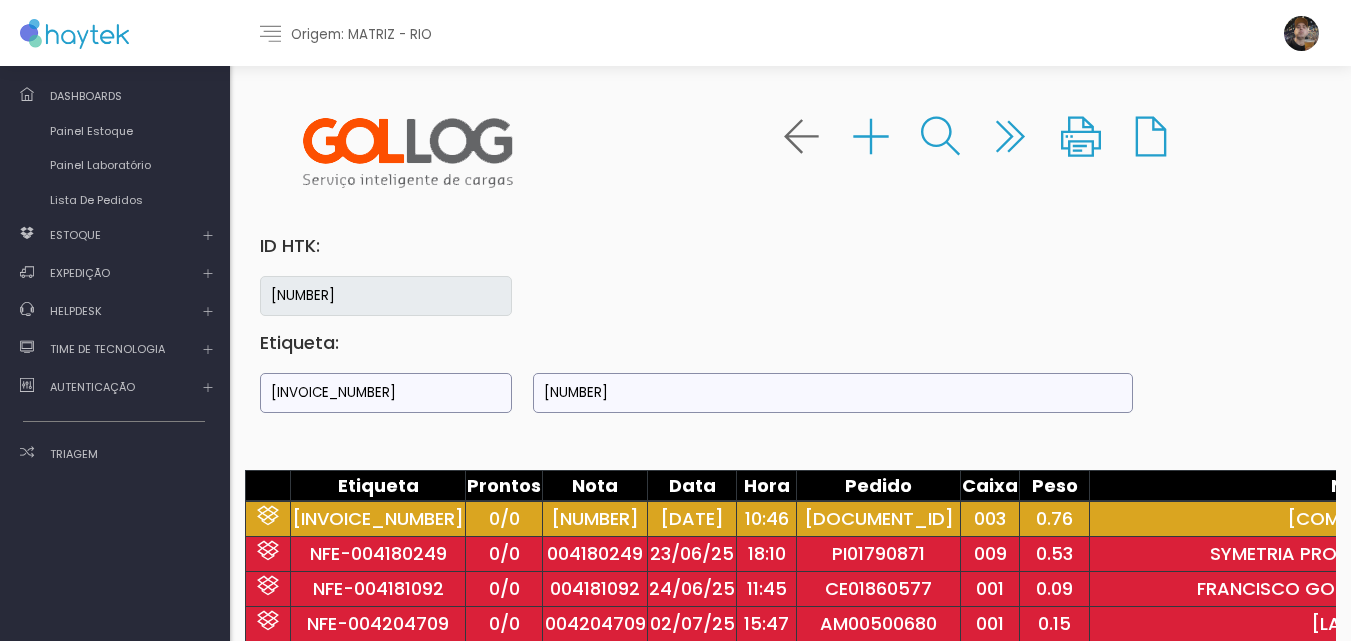 type on "[NUMBER]" 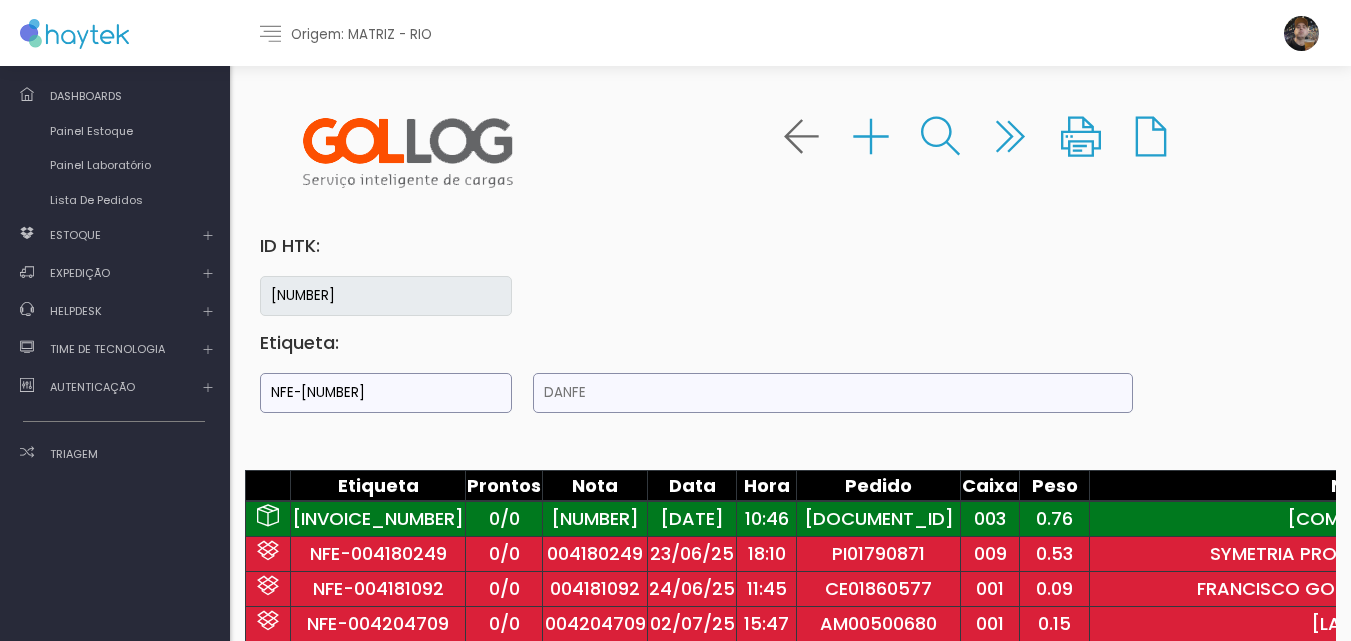 type on "[DOCUMENT_ID]" 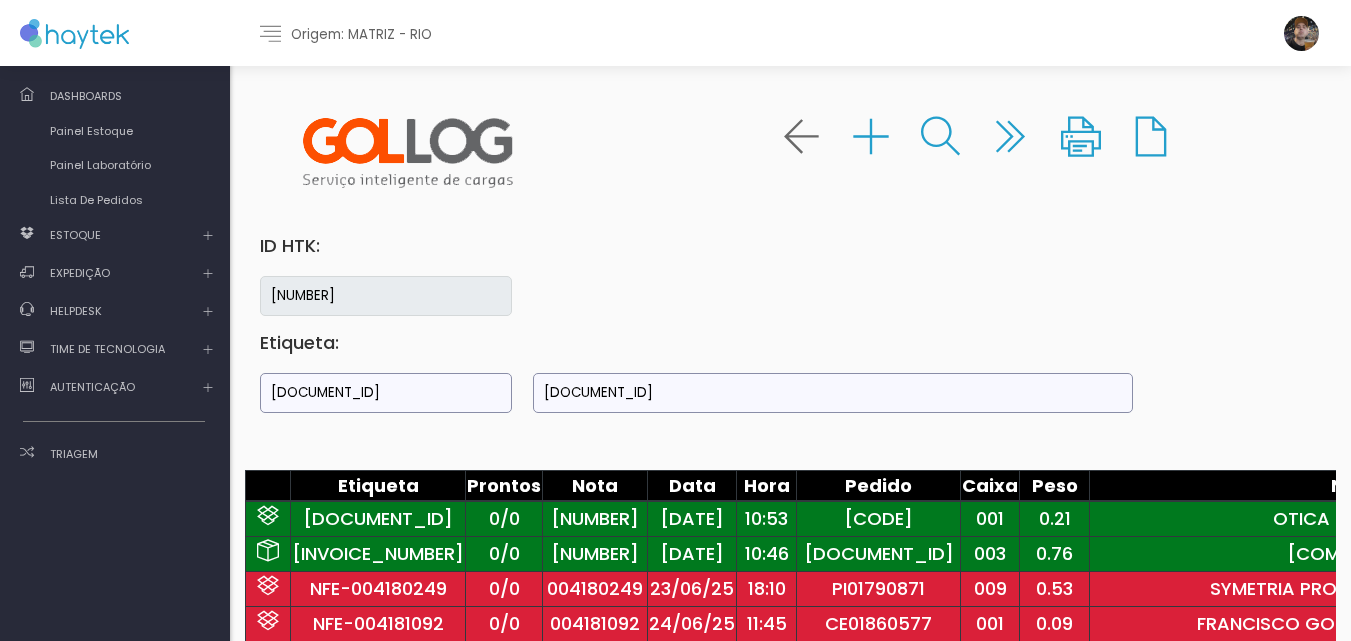 type on "[DOCUMENT_ID]" 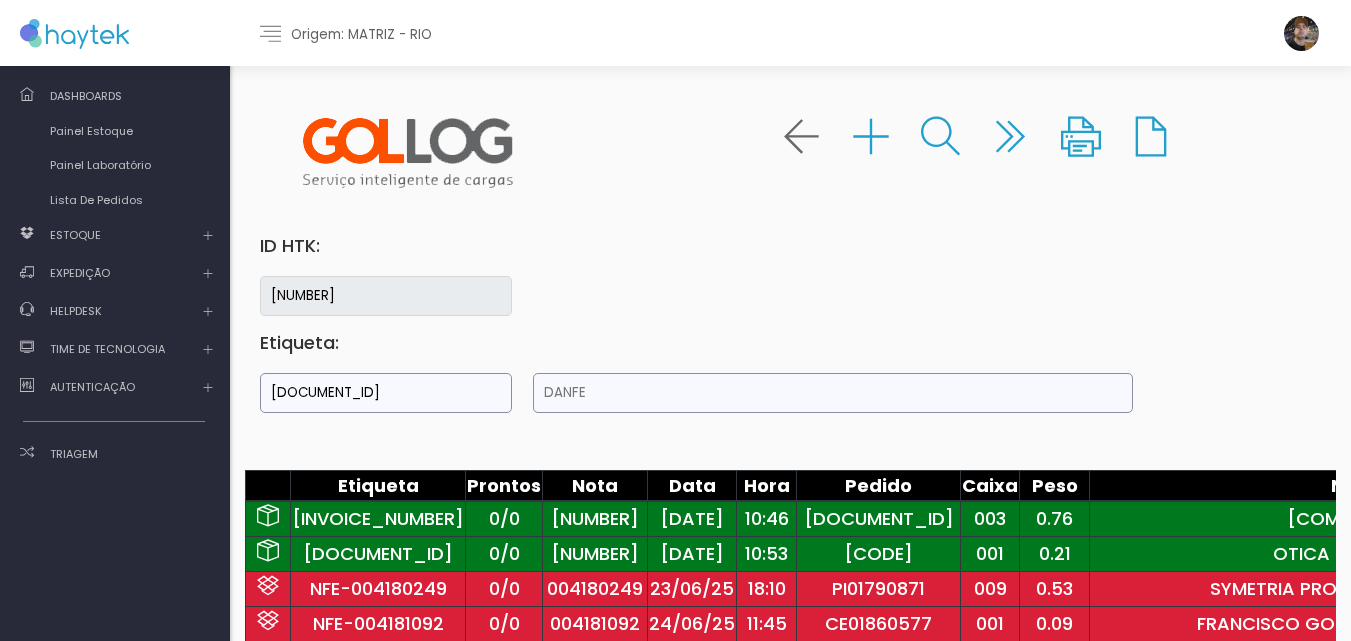 type on "NFE-004222102" 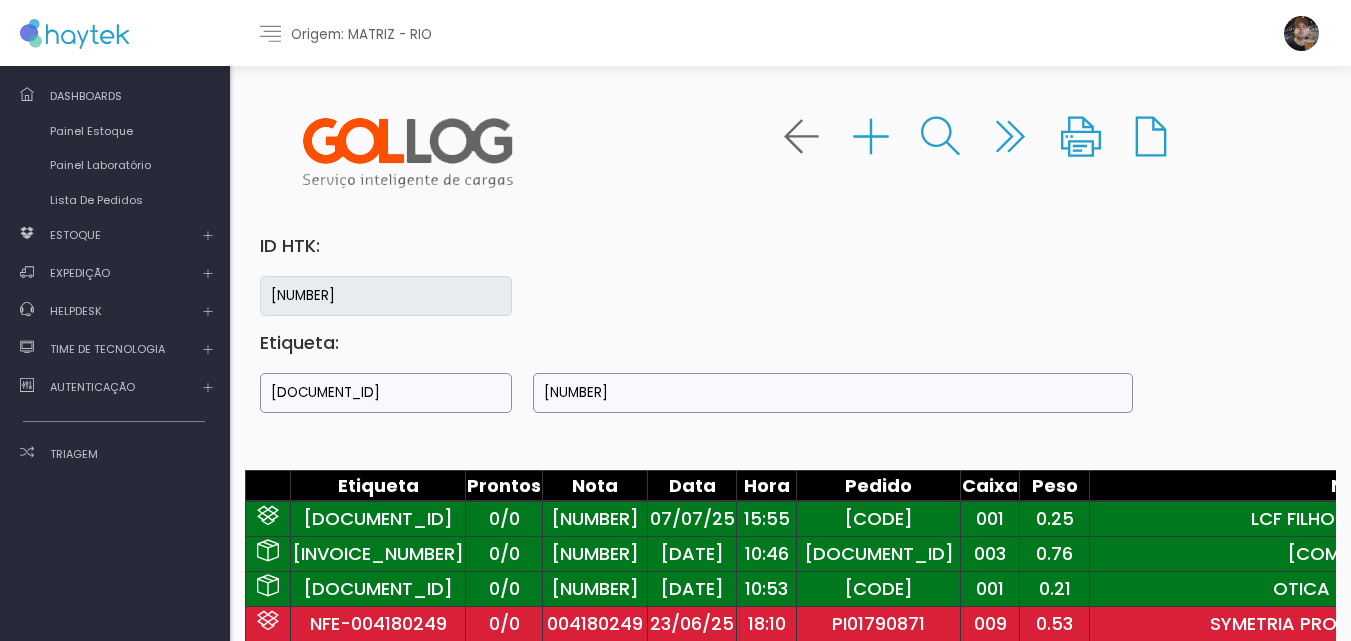 type on "33250719300038000108550010042221021698813587" 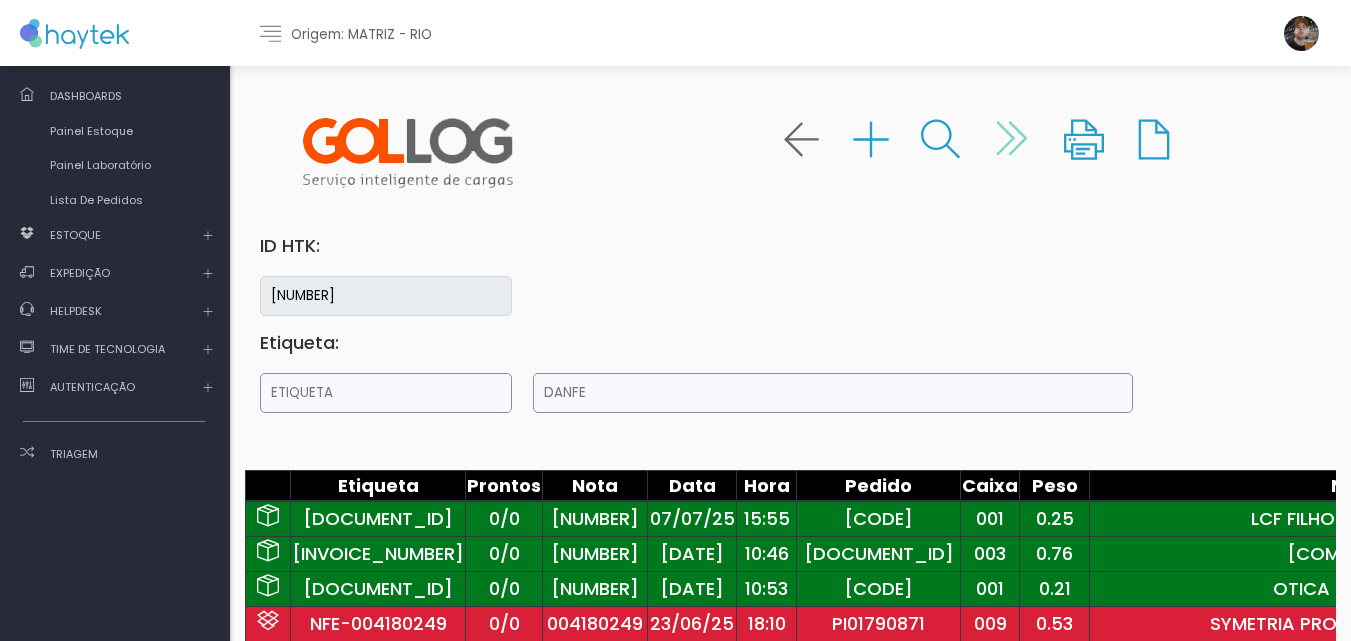 click at bounding box center (1012, 138) 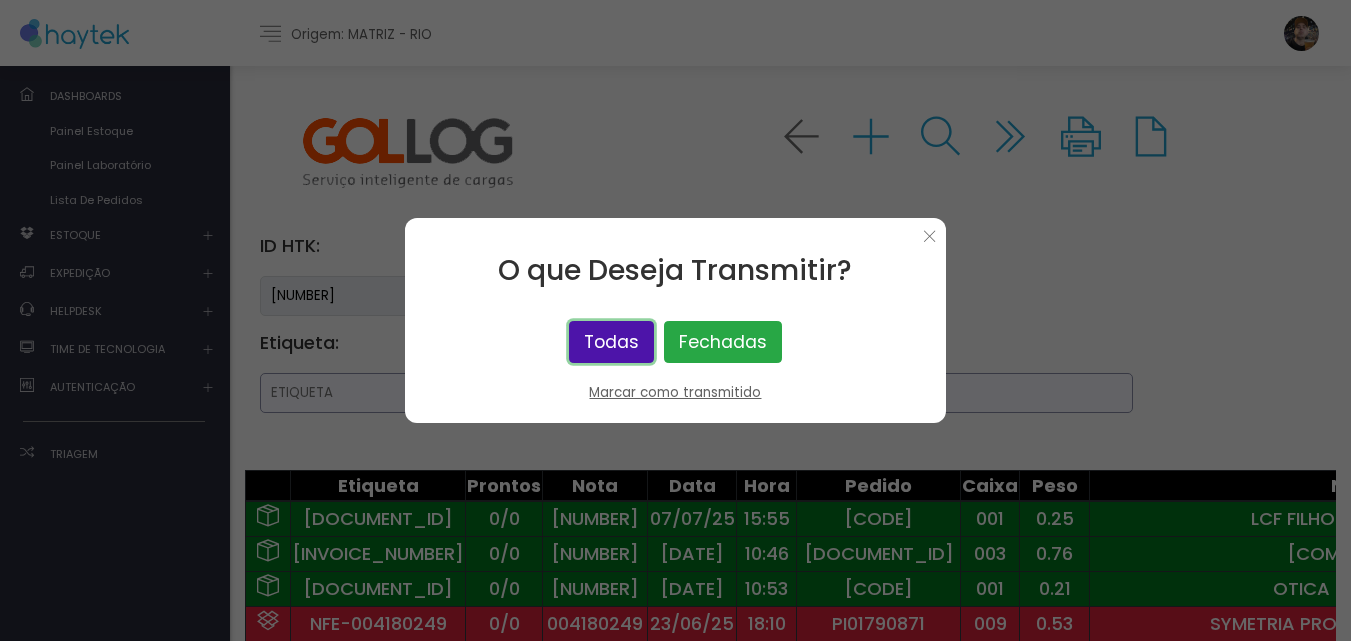 click on "Todas" at bounding box center [611, 342] 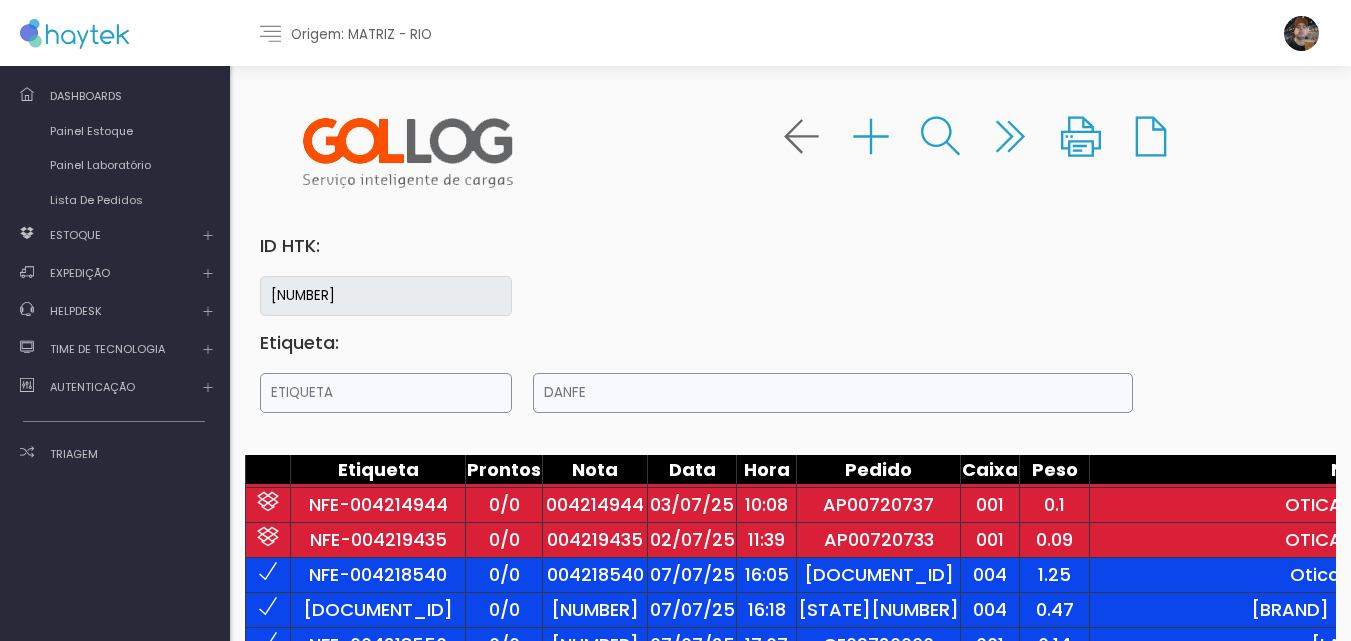 scroll, scrollTop: 267, scrollLeft: 0, axis: vertical 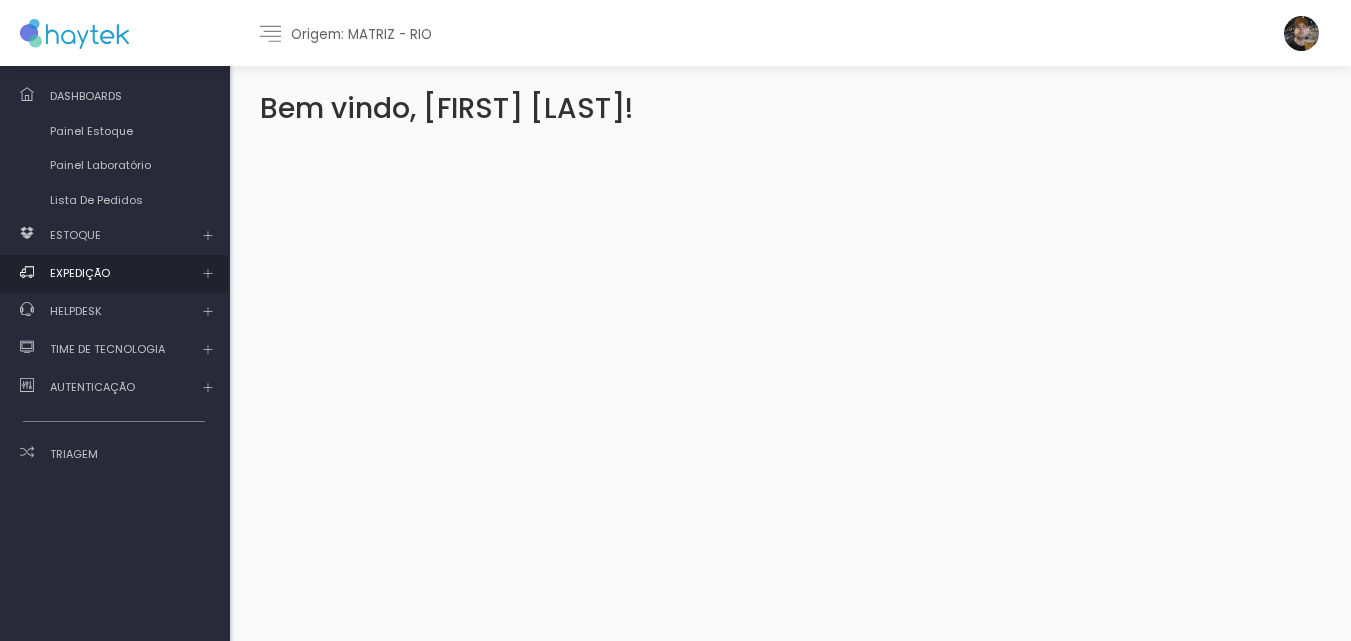 click on "EXPEDIÇÃO" at bounding box center (75, 235) 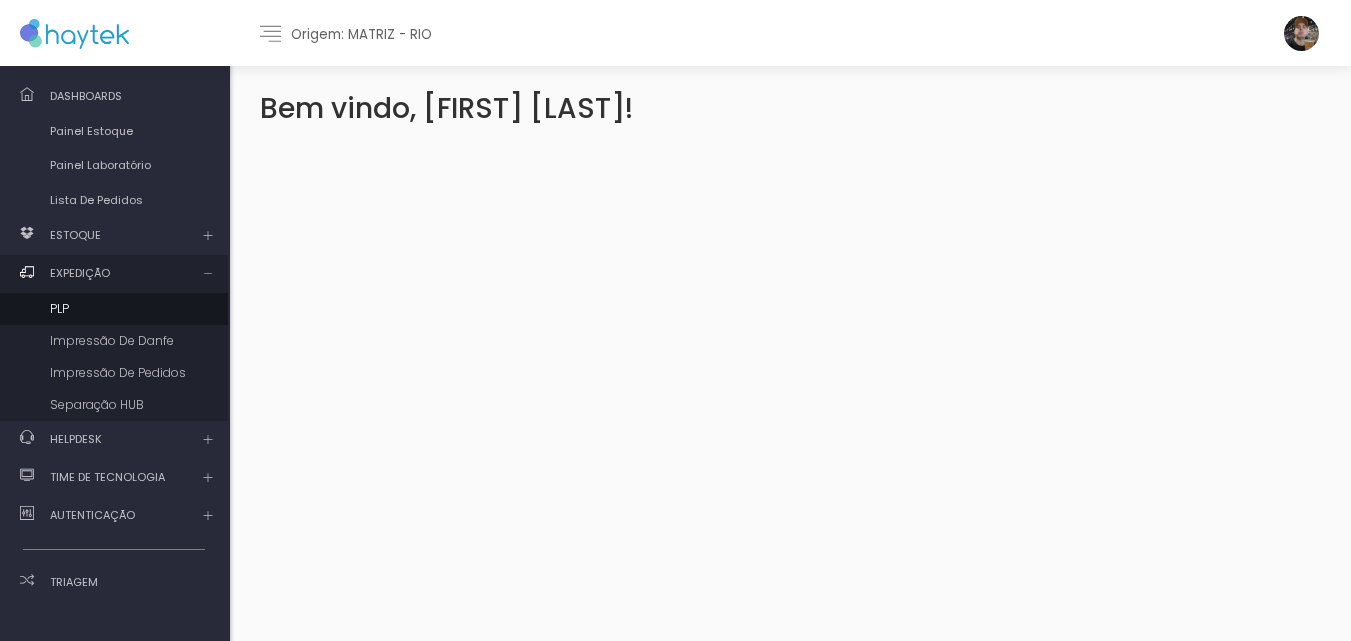 click on "PLP" at bounding box center (114, 309) 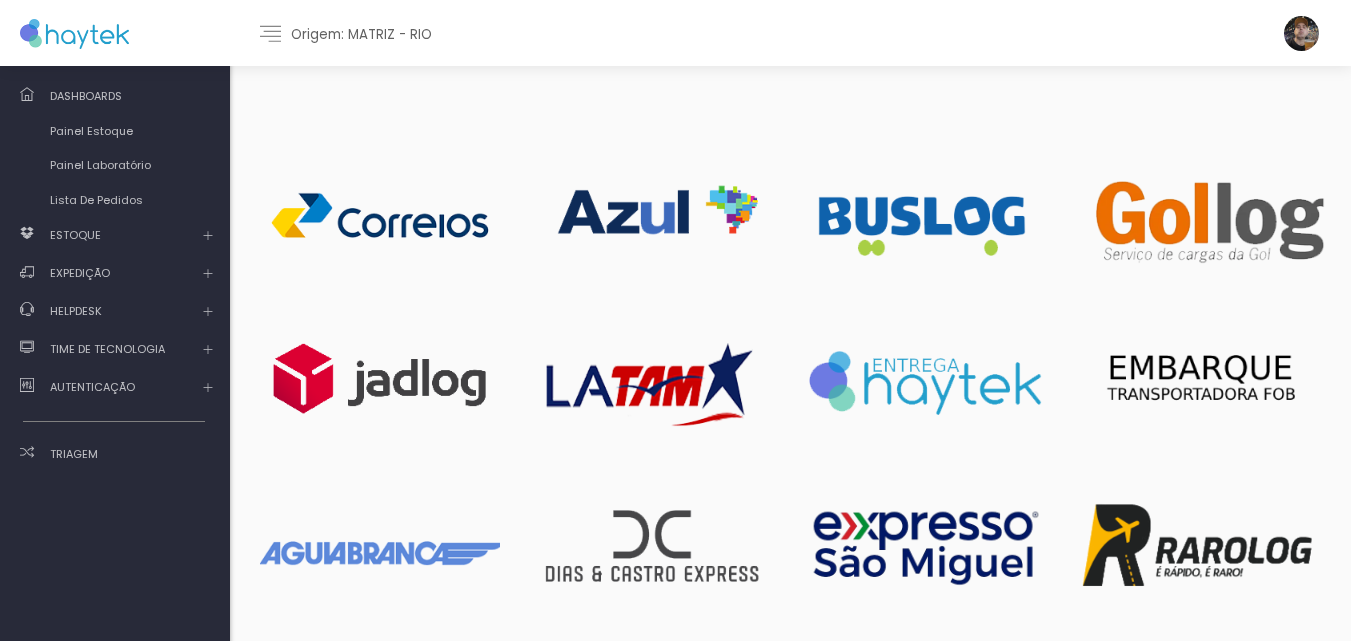 click at bounding box center [380, 216] 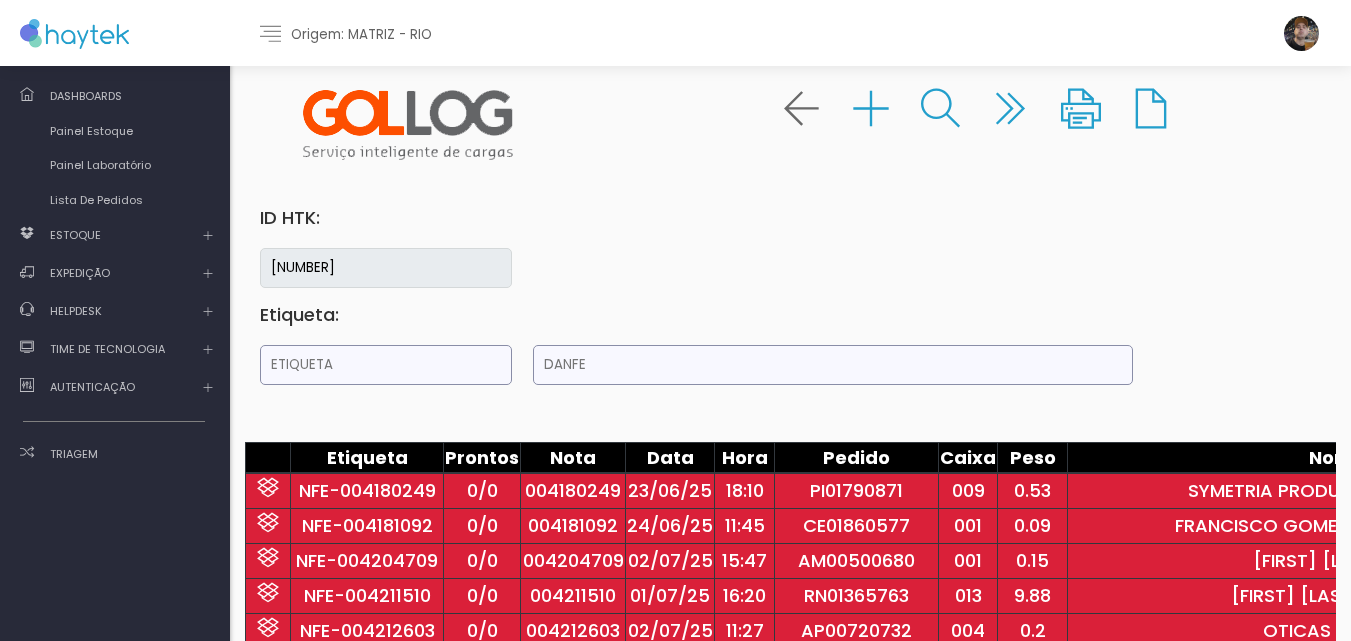 scroll, scrollTop: 212, scrollLeft: 0, axis: vertical 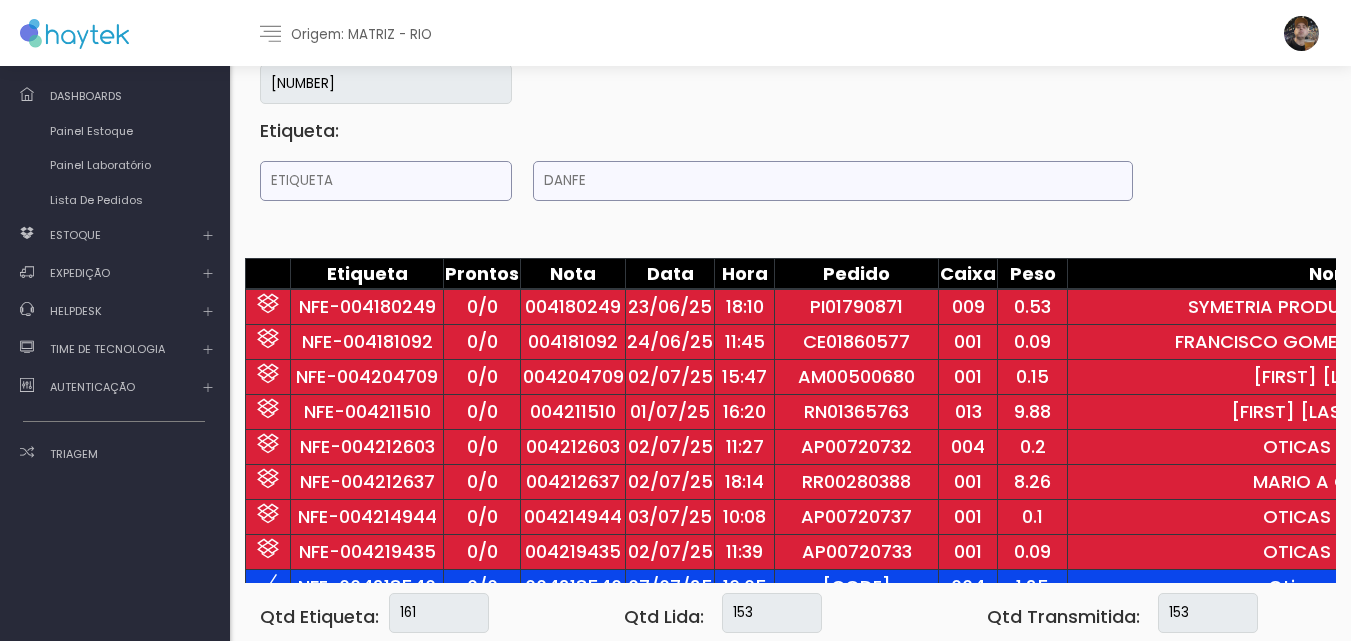 click on "[ID_TYPE] [NUMBER]" at bounding box center [790, 62] 